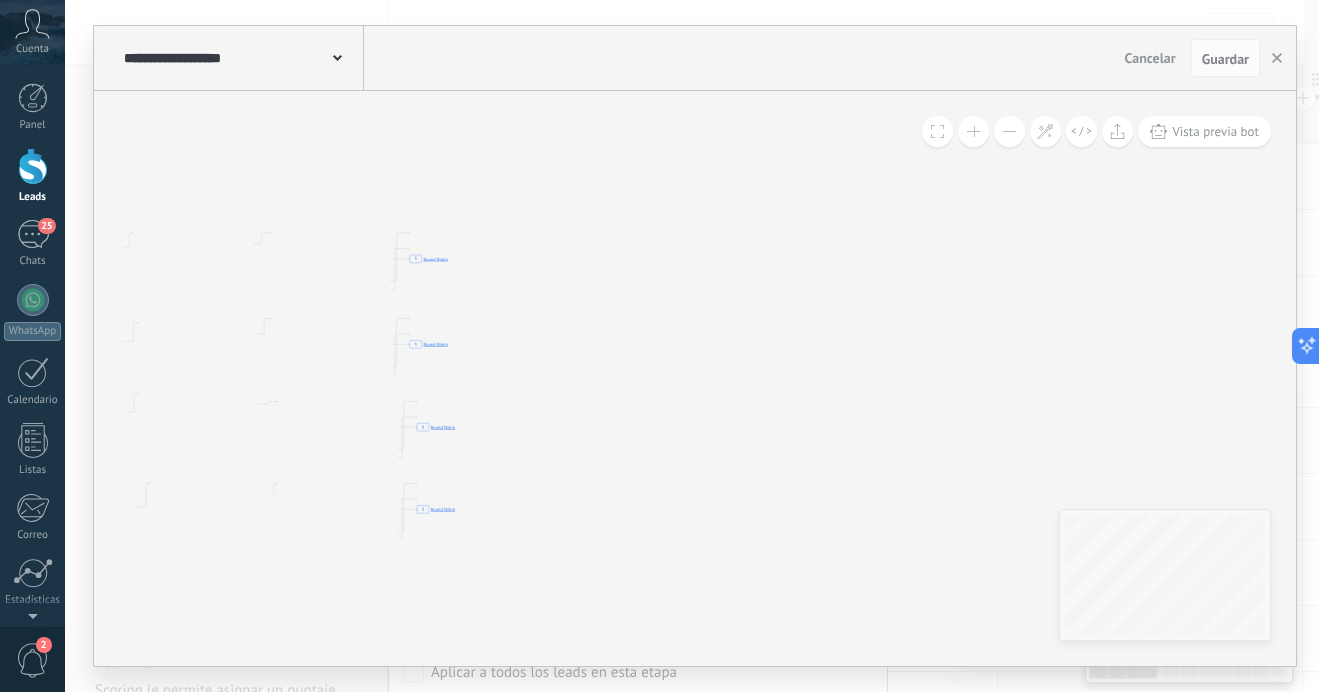 scroll, scrollTop: 0, scrollLeft: 0, axis: both 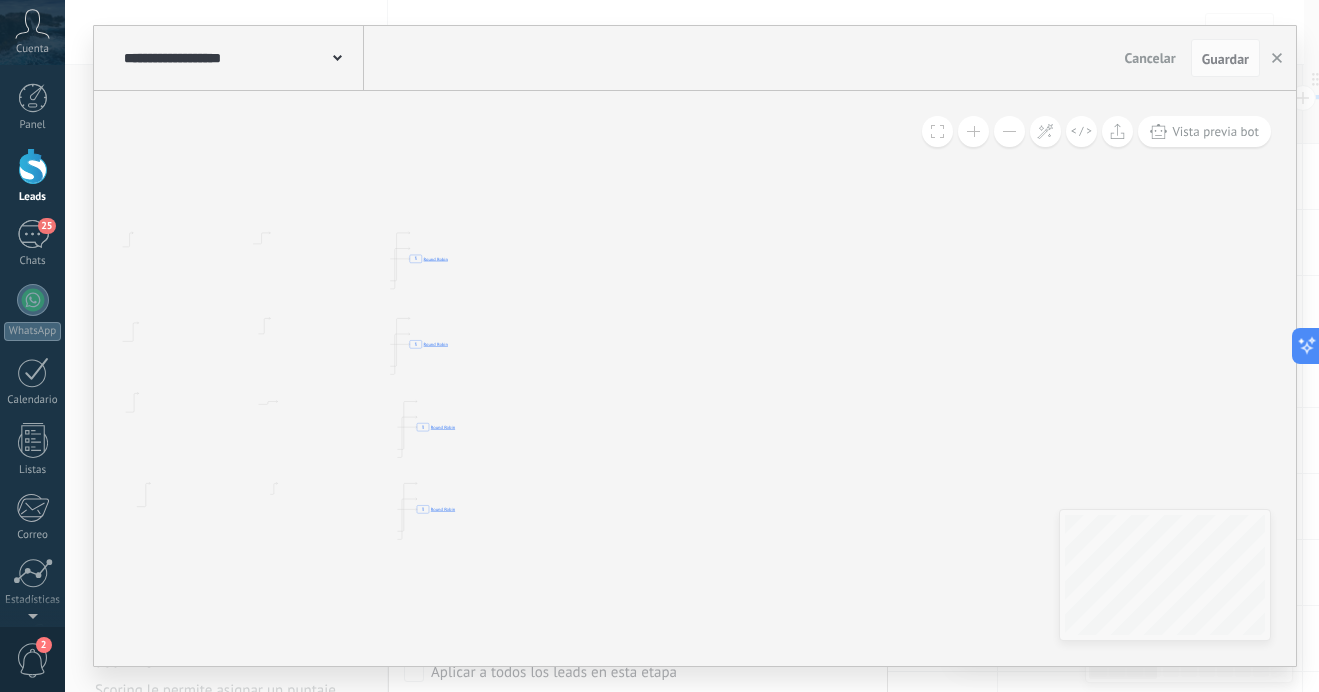 click on "**********" at bounding box center [695, 378] 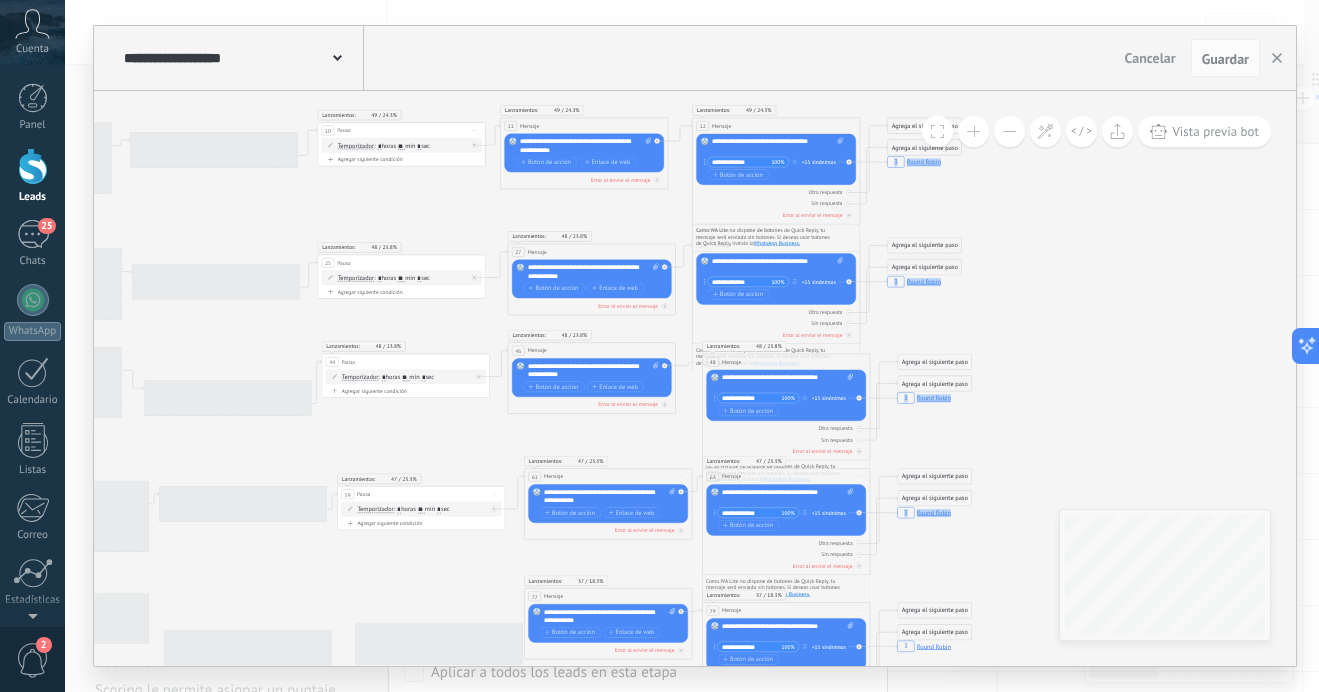 drag, startPoint x: 765, startPoint y: 438, endPoint x: 1145, endPoint y: 418, distance: 380.52594 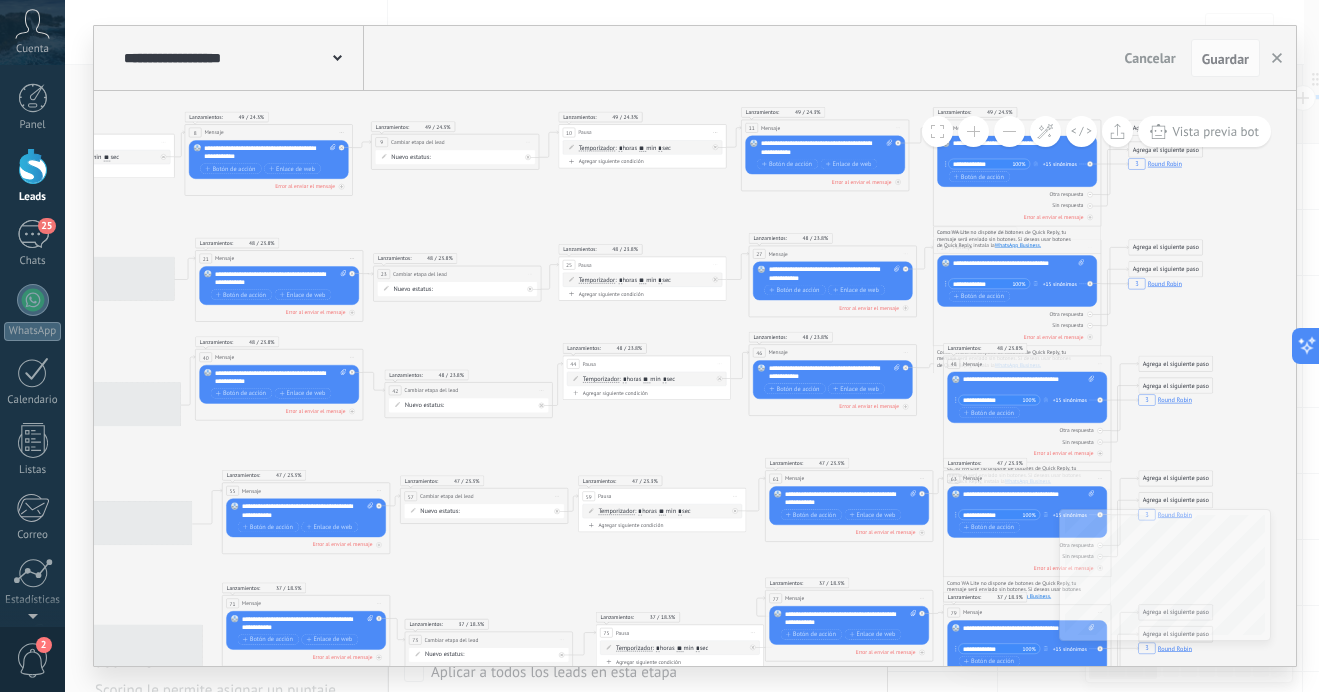 drag, startPoint x: 485, startPoint y: 447, endPoint x: 622, endPoint y: 460, distance: 137.6154 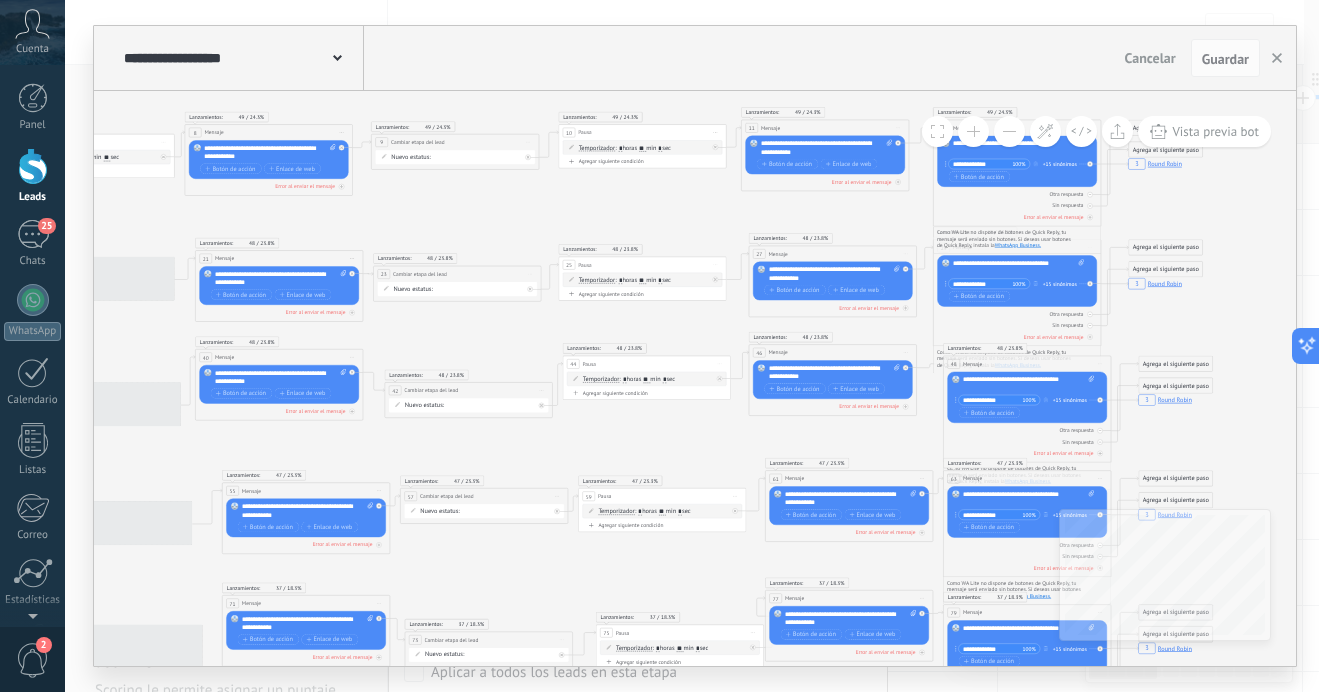 click on "3 Round [PERSON_NAME] 3 Round [PERSON_NAME] 3 Round [PERSON_NAME] 3 Round [PERSON_NAME] 3 Round [PERSON_NAME]" 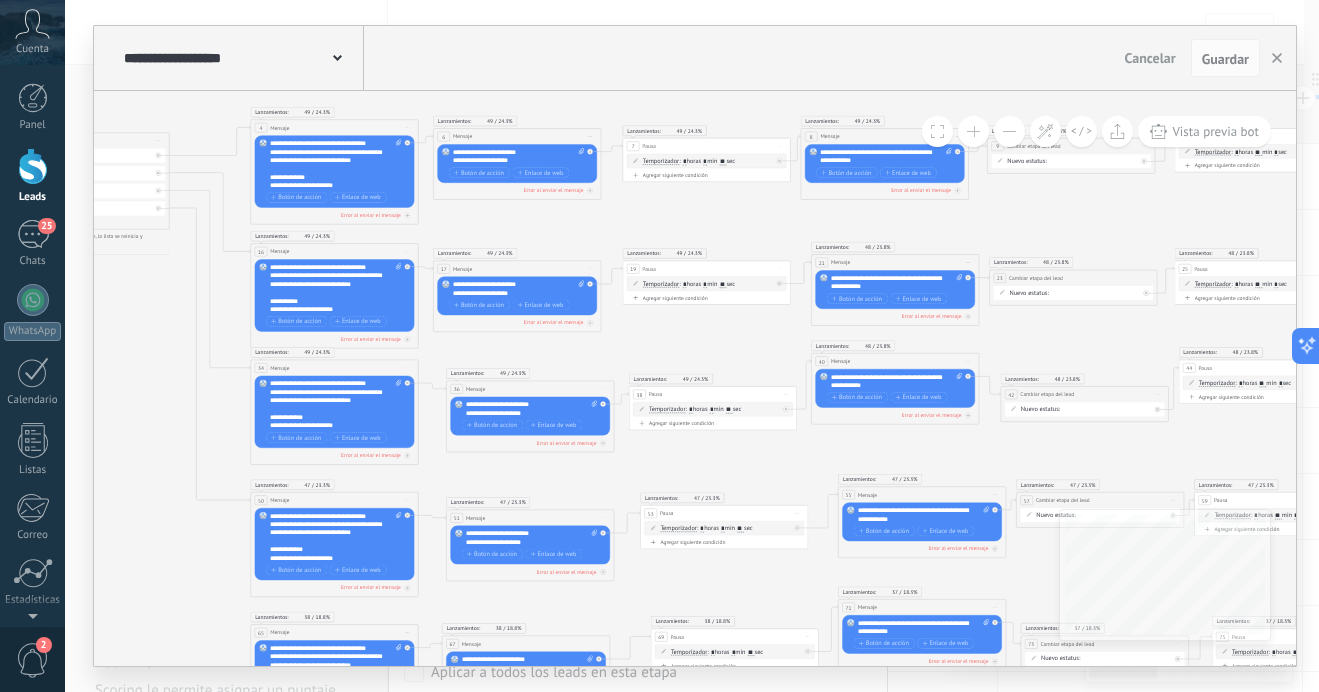 drag, startPoint x: 287, startPoint y: 219, endPoint x: 793, endPoint y: 213, distance: 506.03558 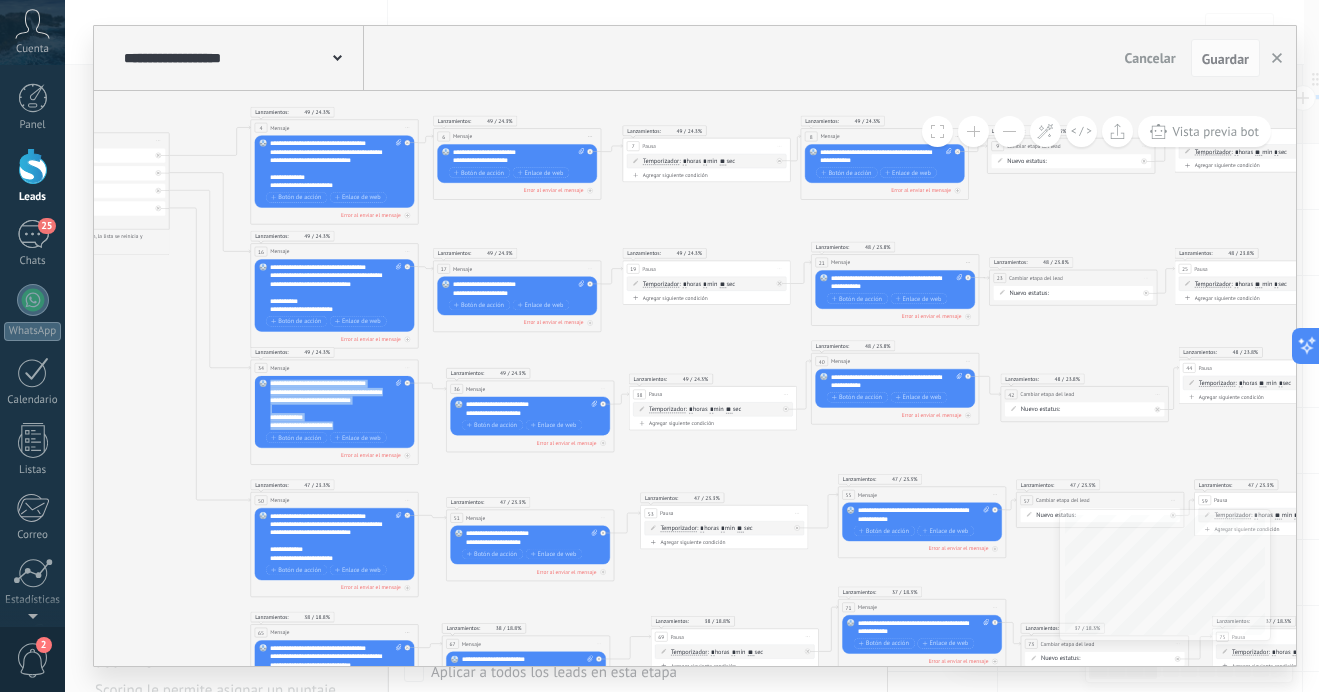 drag, startPoint x: 373, startPoint y: 424, endPoint x: 268, endPoint y: 382, distance: 113.08846 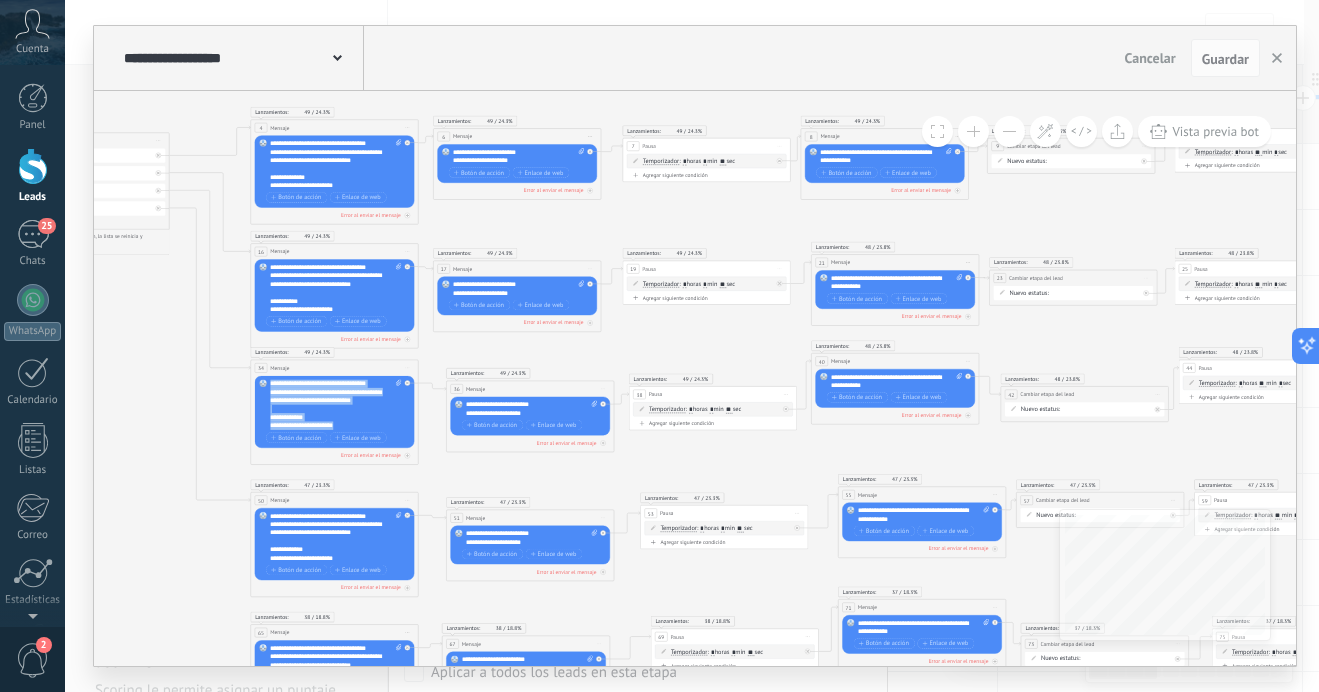click on "Reemplazar
Quitar
Convertir a mensaje de voz
Arrastre la imagen aquí para adjuntarla.
Añadir imagen
Subir
Arrastrar y soltar
Archivo no encontrado
Escribe tu mensaje..." at bounding box center (335, 412) 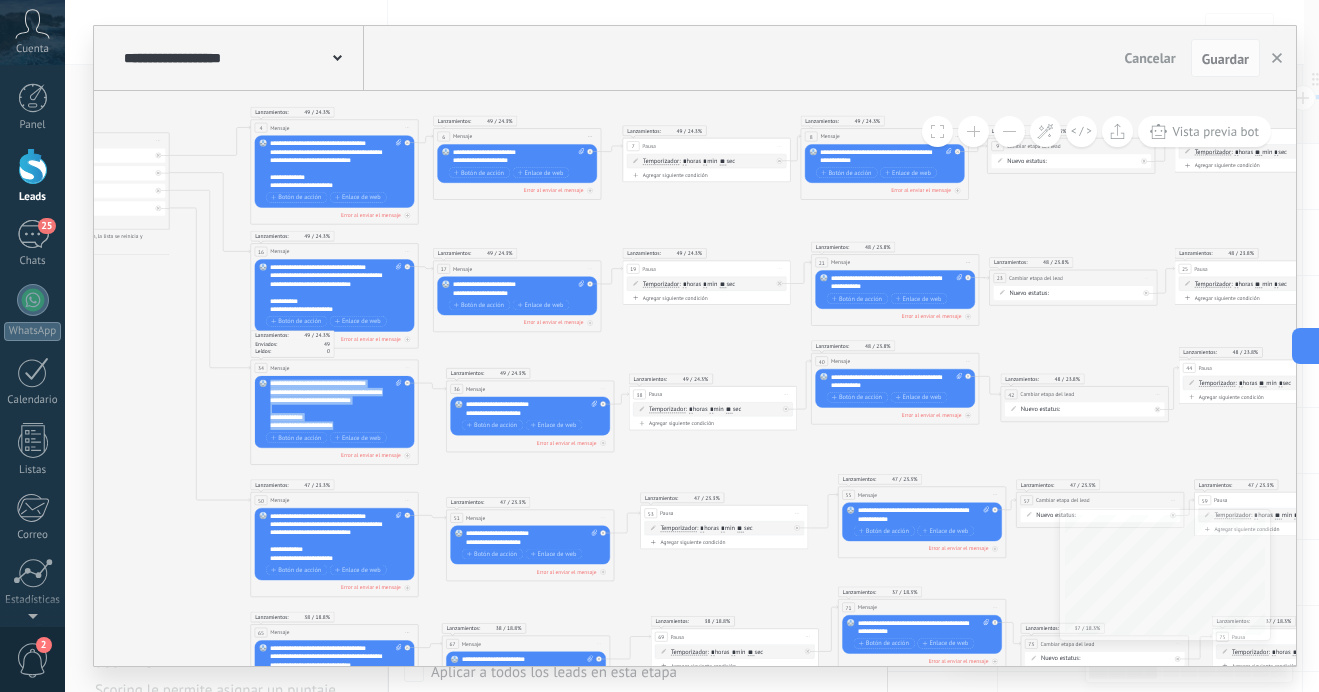 copy on "**********" 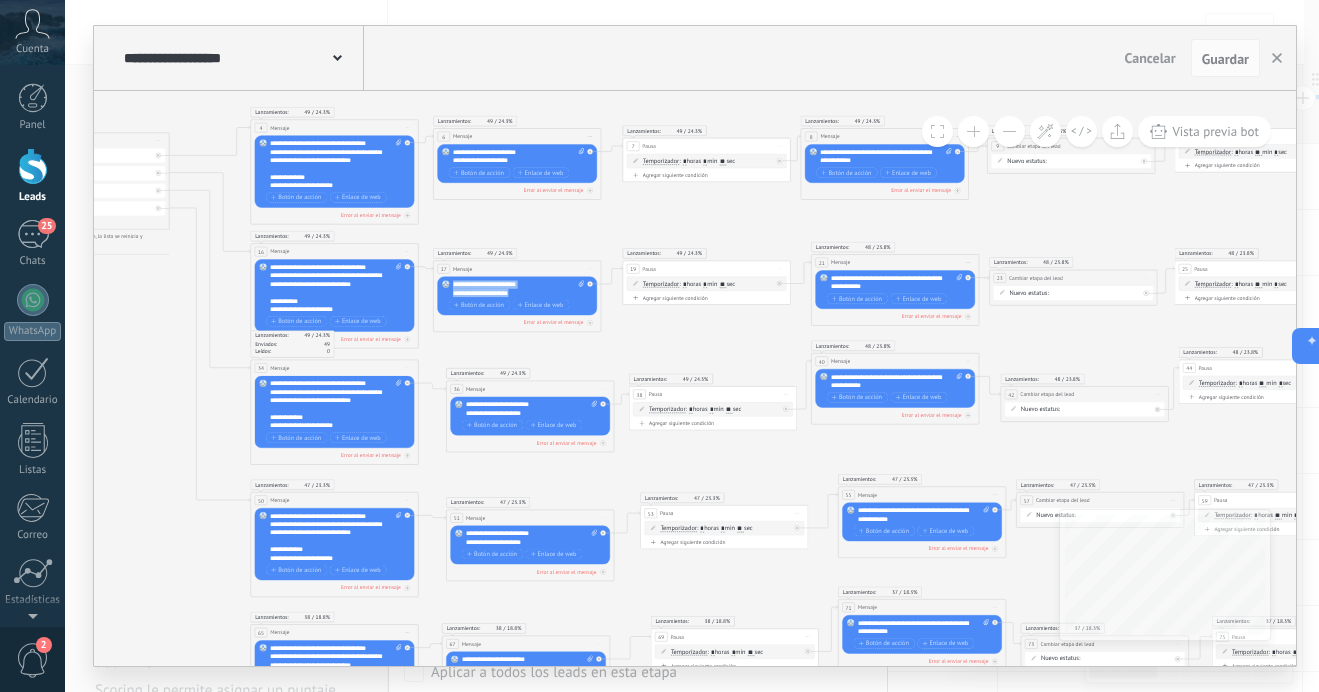 drag, startPoint x: 523, startPoint y: 290, endPoint x: 449, endPoint y: 276, distance: 75.31268 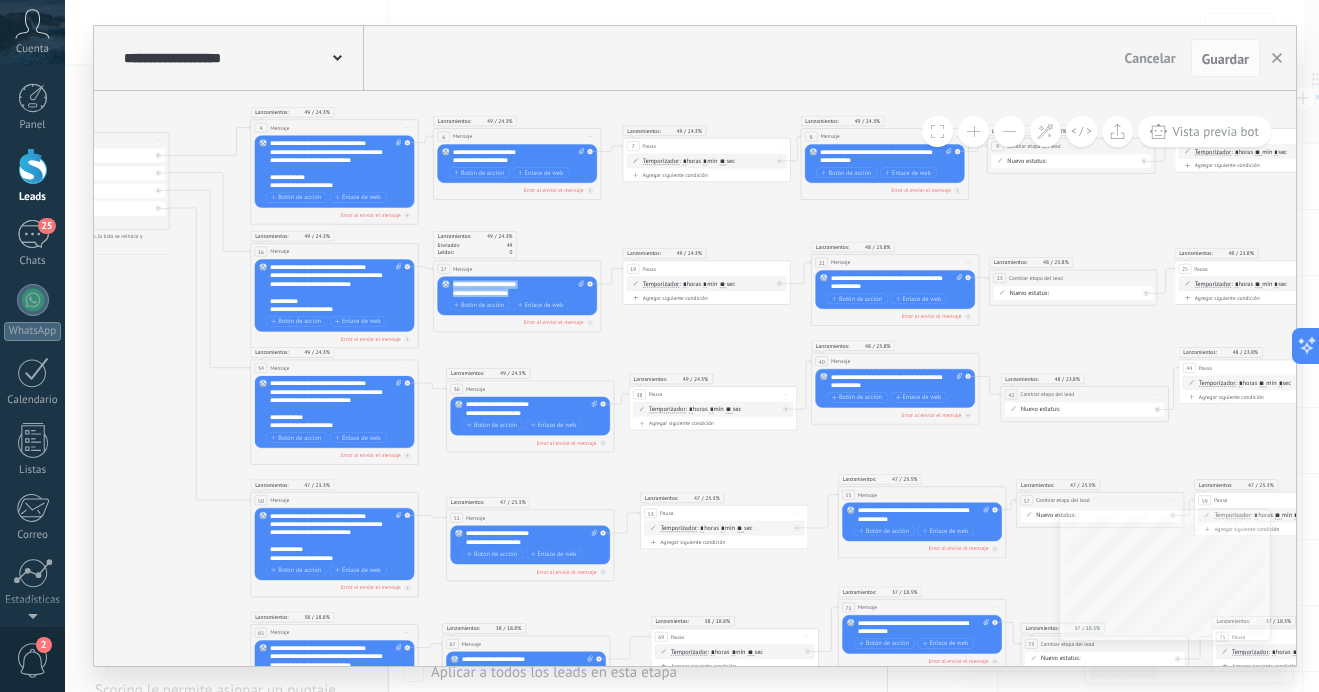 copy on "**********" 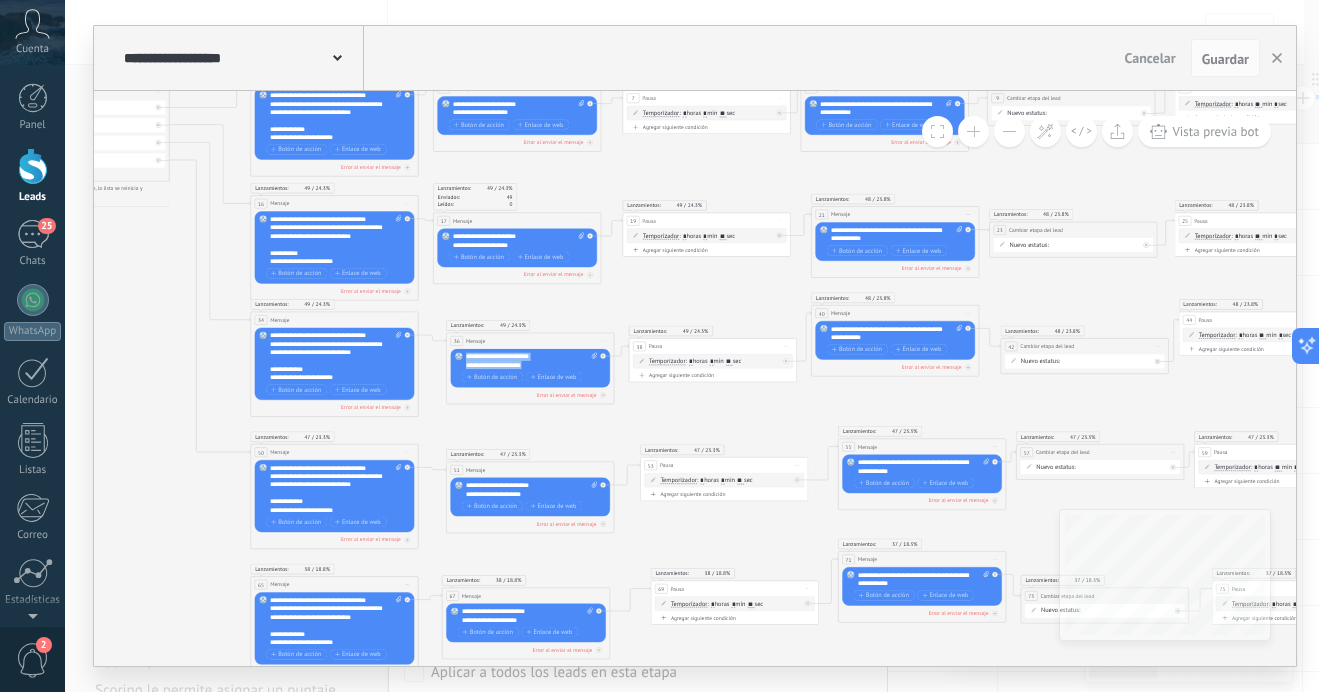drag, startPoint x: 548, startPoint y: 367, endPoint x: 467, endPoint y: 358, distance: 81.49847 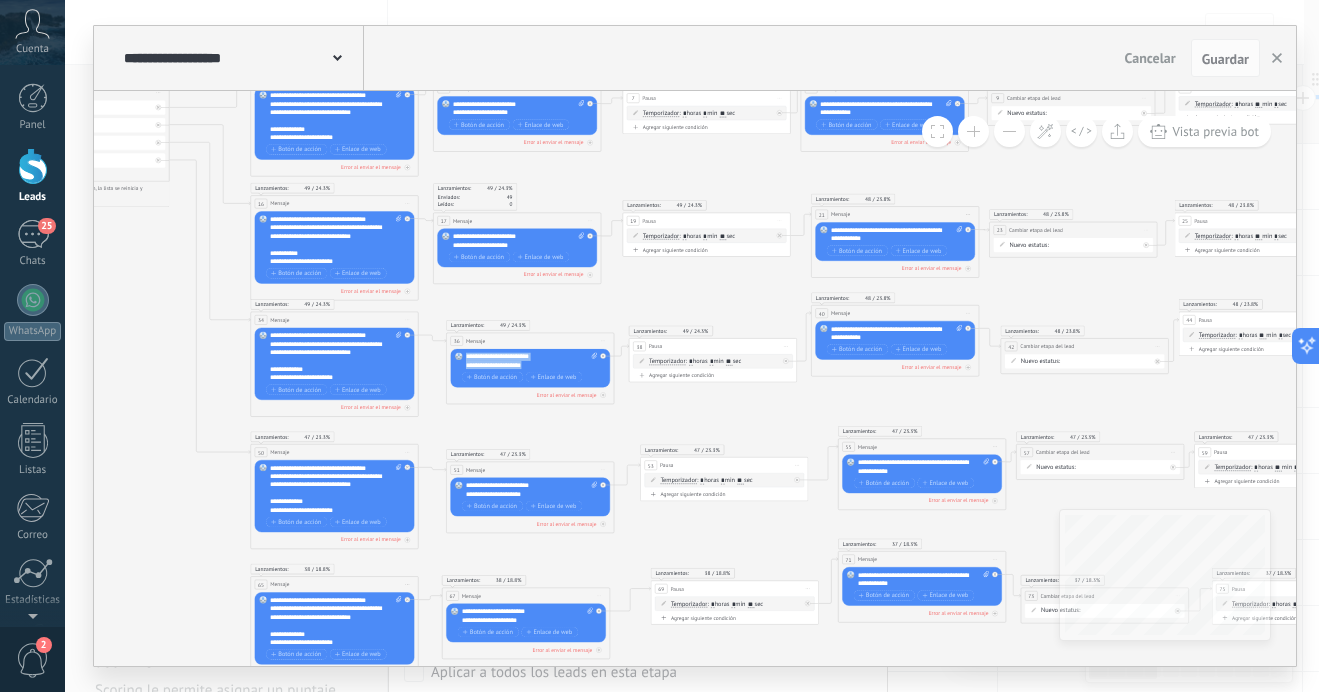 click on "**********" at bounding box center (531, 360) 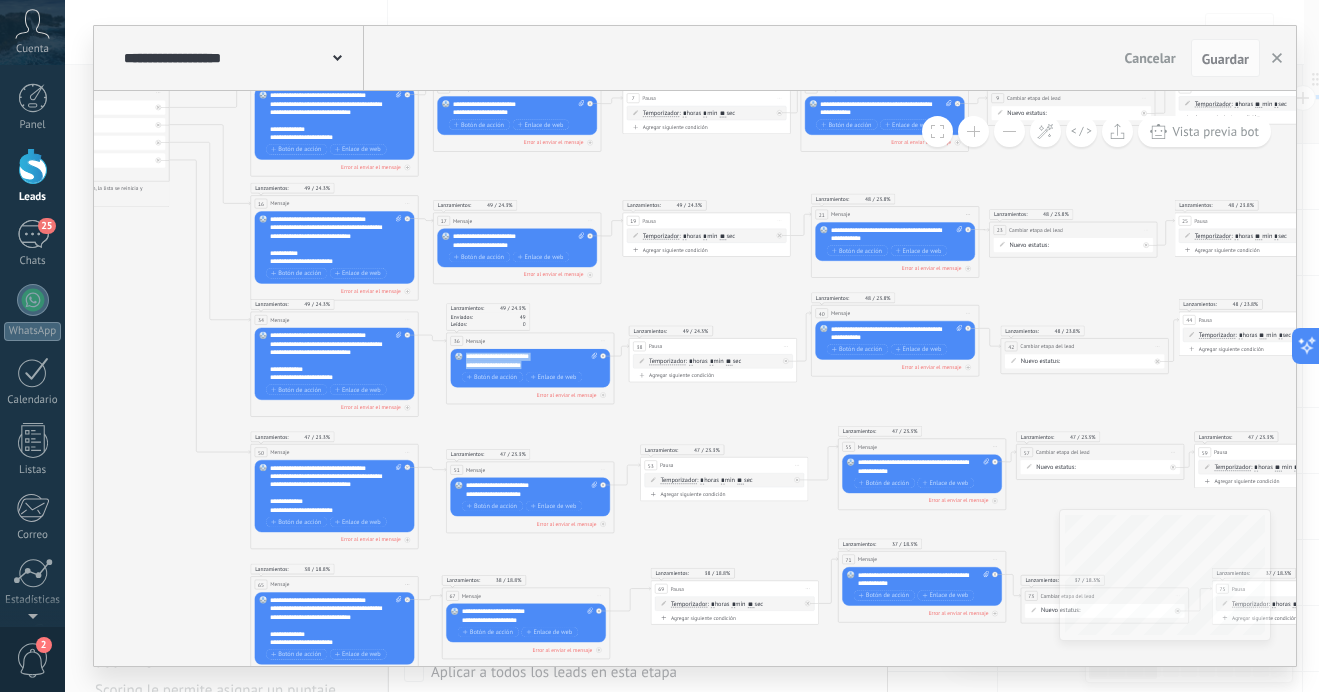 copy on "**********" 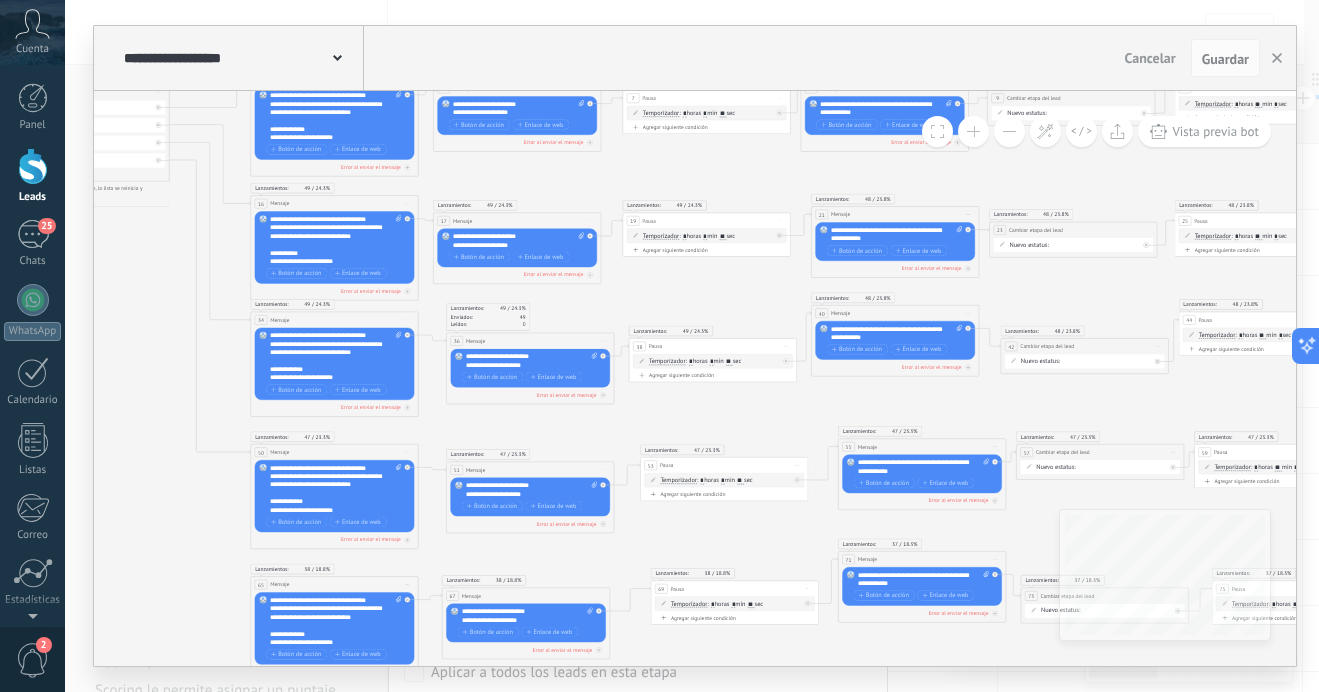 click on "3 Round [PERSON_NAME] 3 Round [PERSON_NAME] 3 Round [PERSON_NAME] 3 Round [PERSON_NAME] 3 Round [PERSON_NAME]" 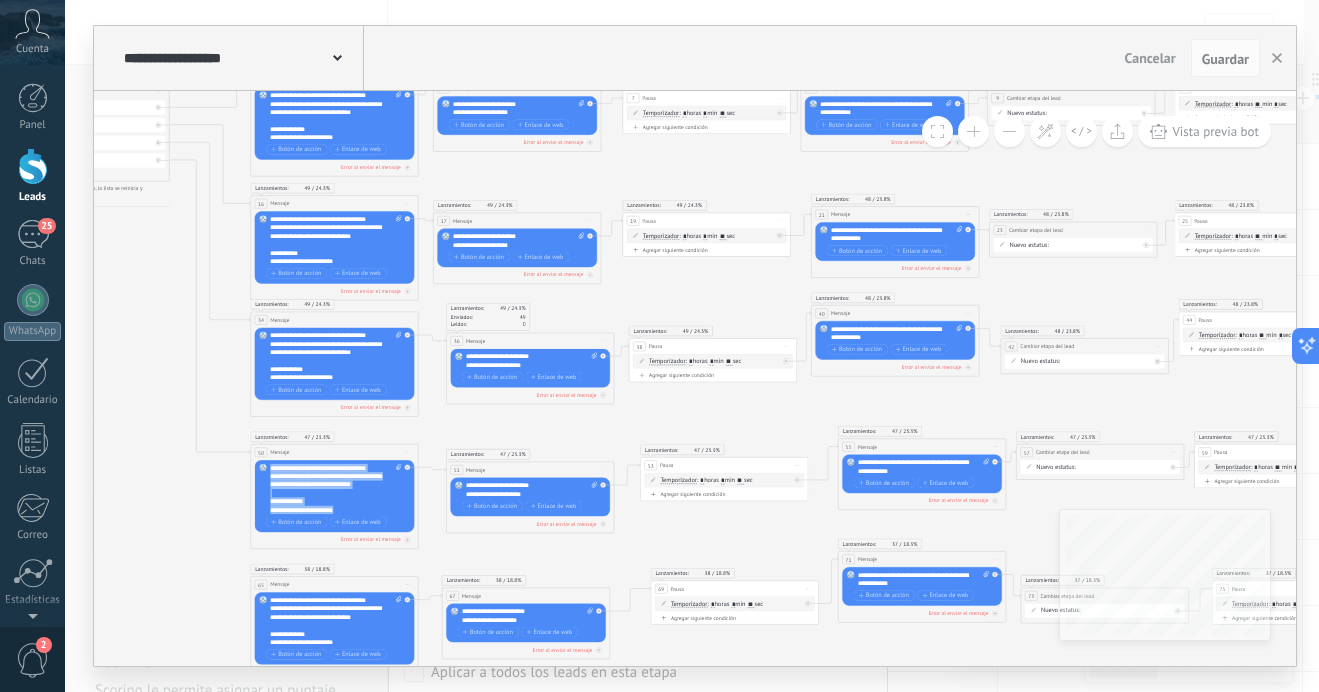 drag, startPoint x: 367, startPoint y: 514, endPoint x: 238, endPoint y: 466, distance: 137.64084 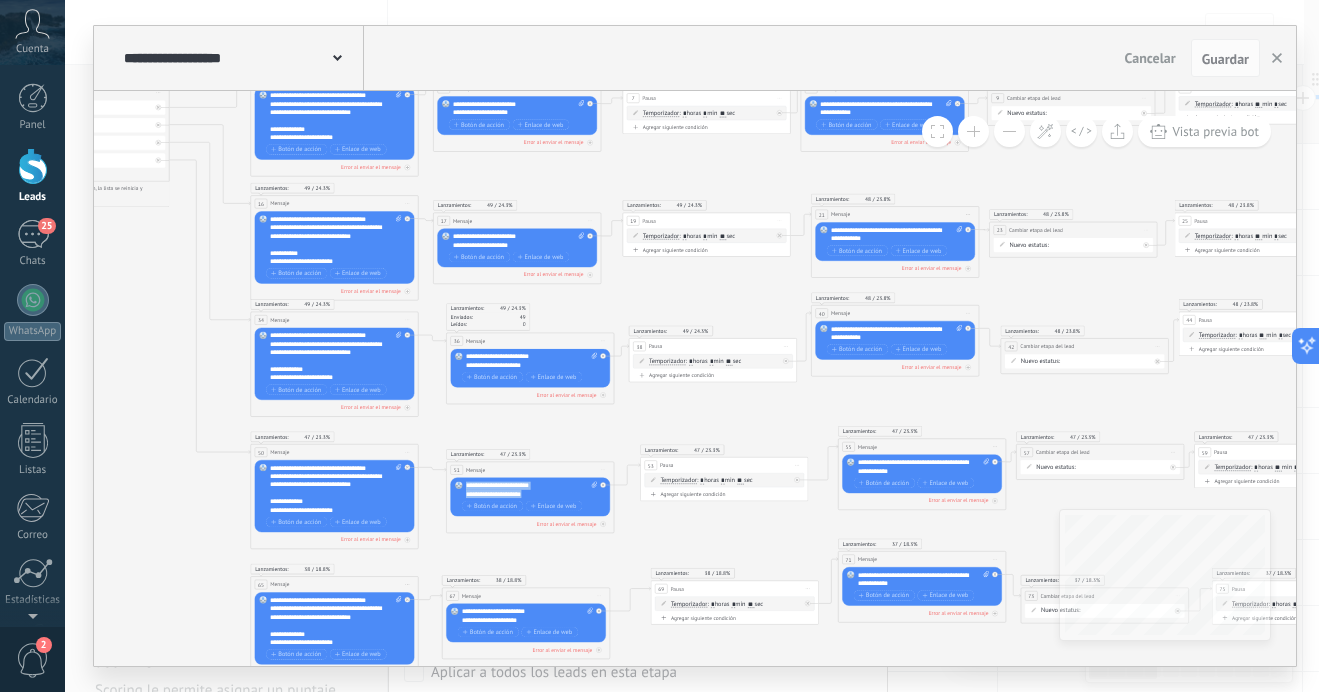drag, startPoint x: 535, startPoint y: 494, endPoint x: 459, endPoint y: 485, distance: 76.53104 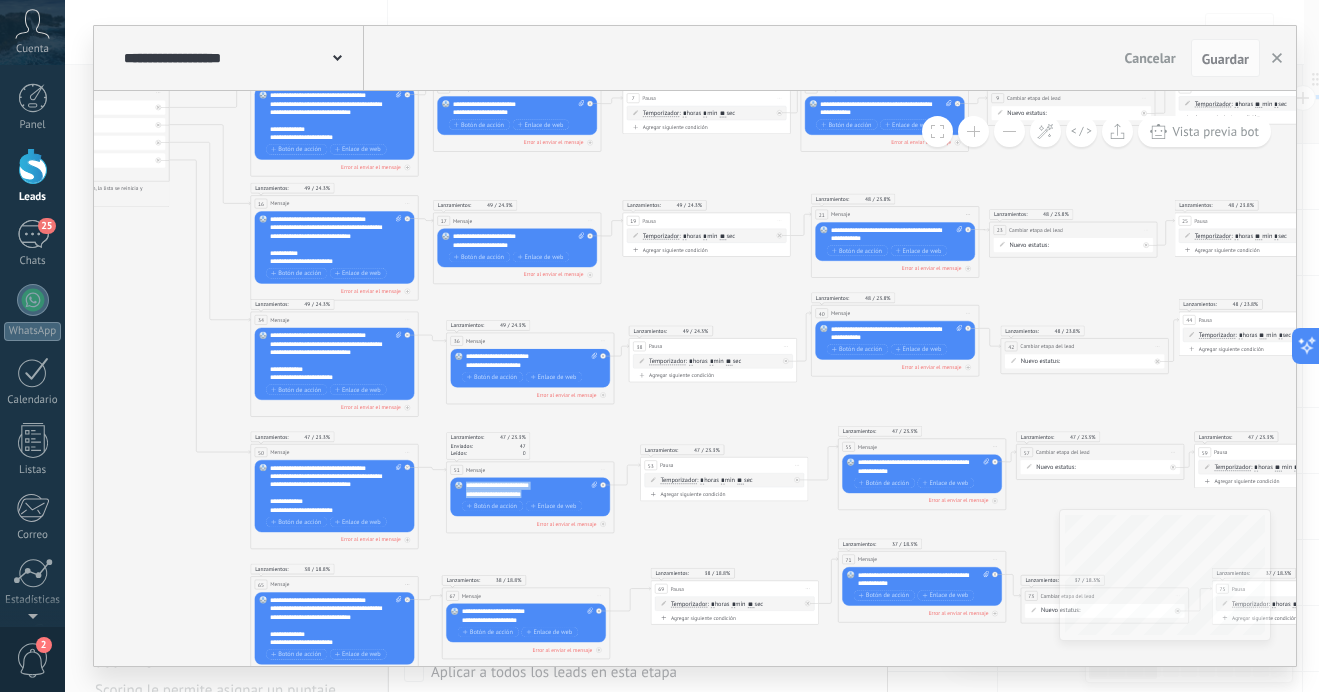 copy on "**********" 